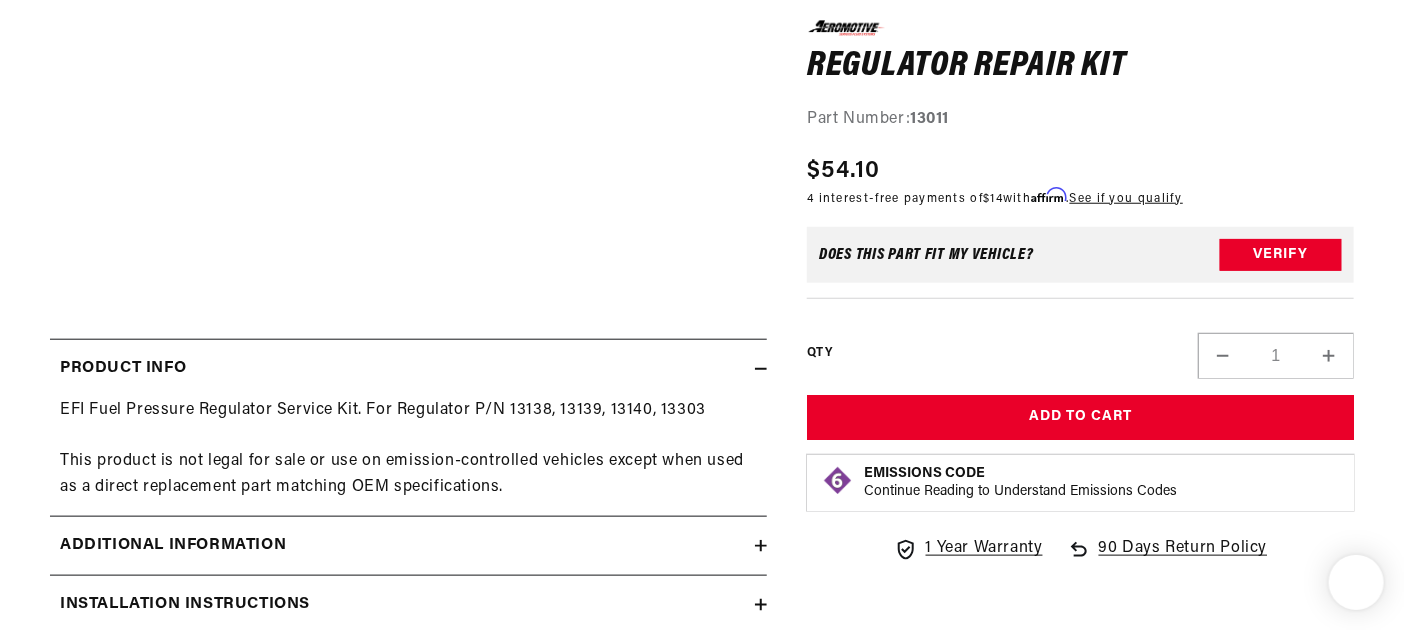 scroll, scrollTop: 694, scrollLeft: 0, axis: vertical 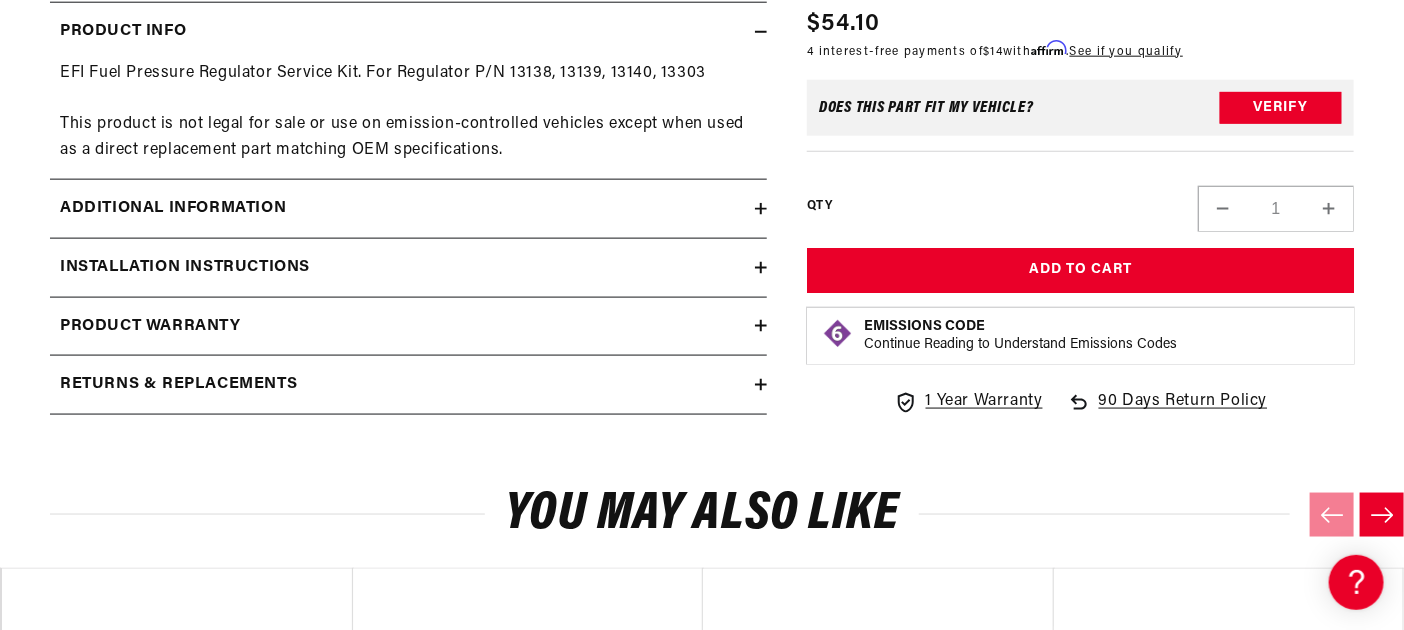 click on "Additional information" at bounding box center [408, 209] 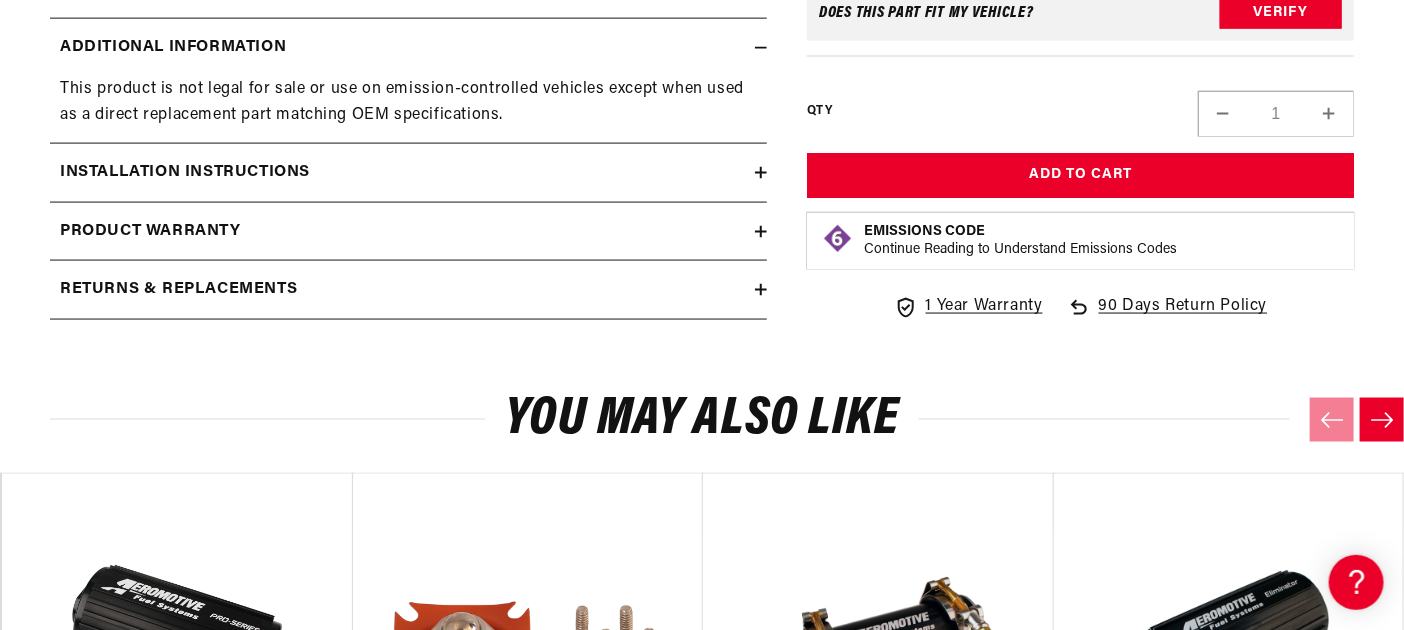 scroll, scrollTop: 1140, scrollLeft: 0, axis: vertical 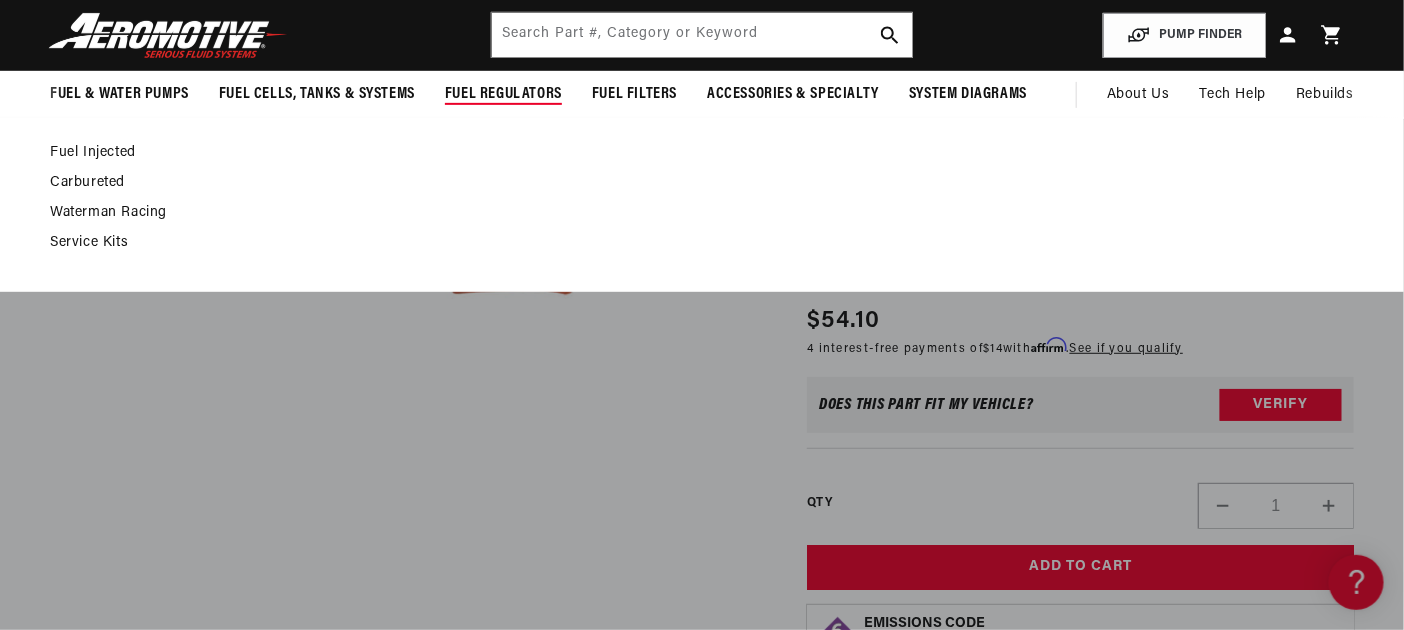 click on "Fuel Injected" at bounding box center (692, 153) 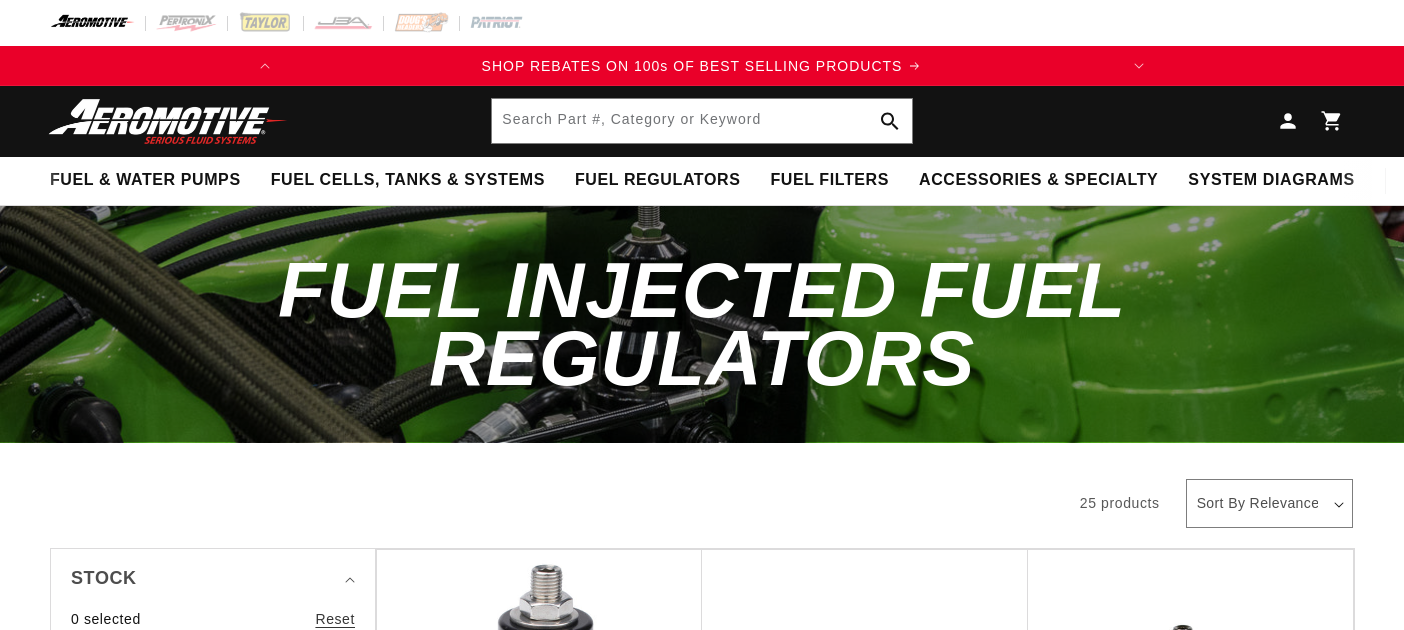 scroll, scrollTop: 0, scrollLeft: 0, axis: both 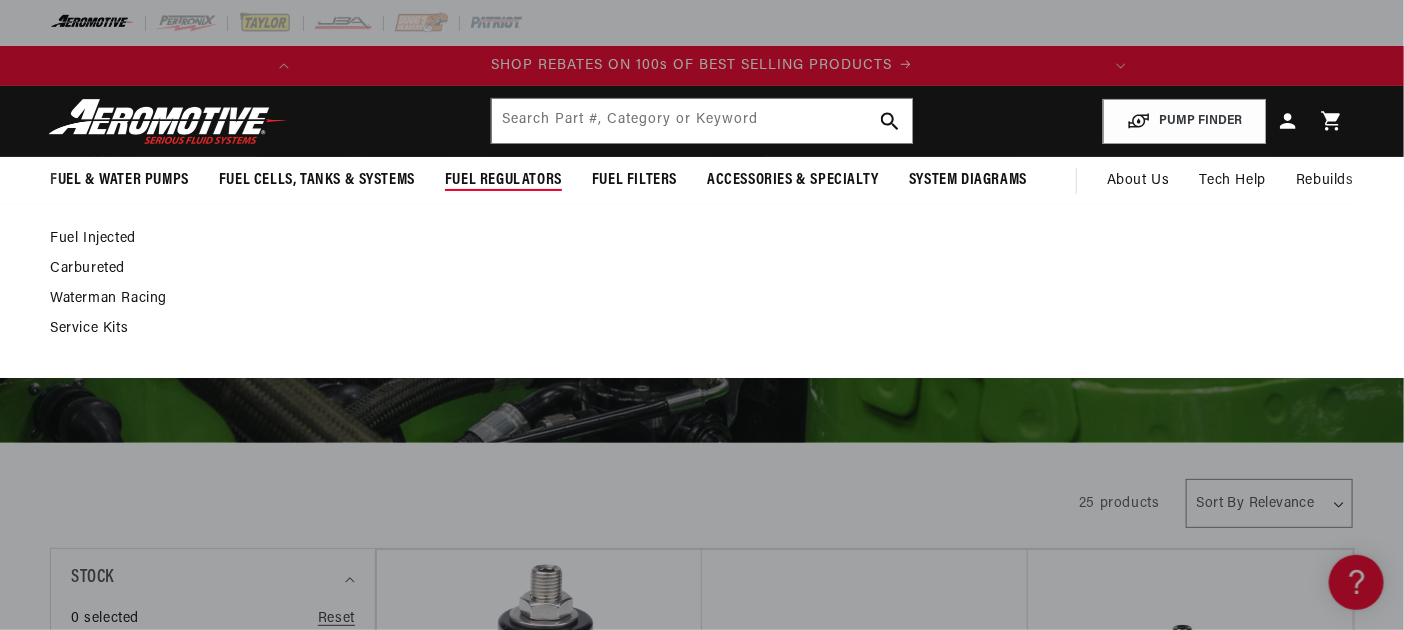 click on "Service Kits" at bounding box center (692, 329) 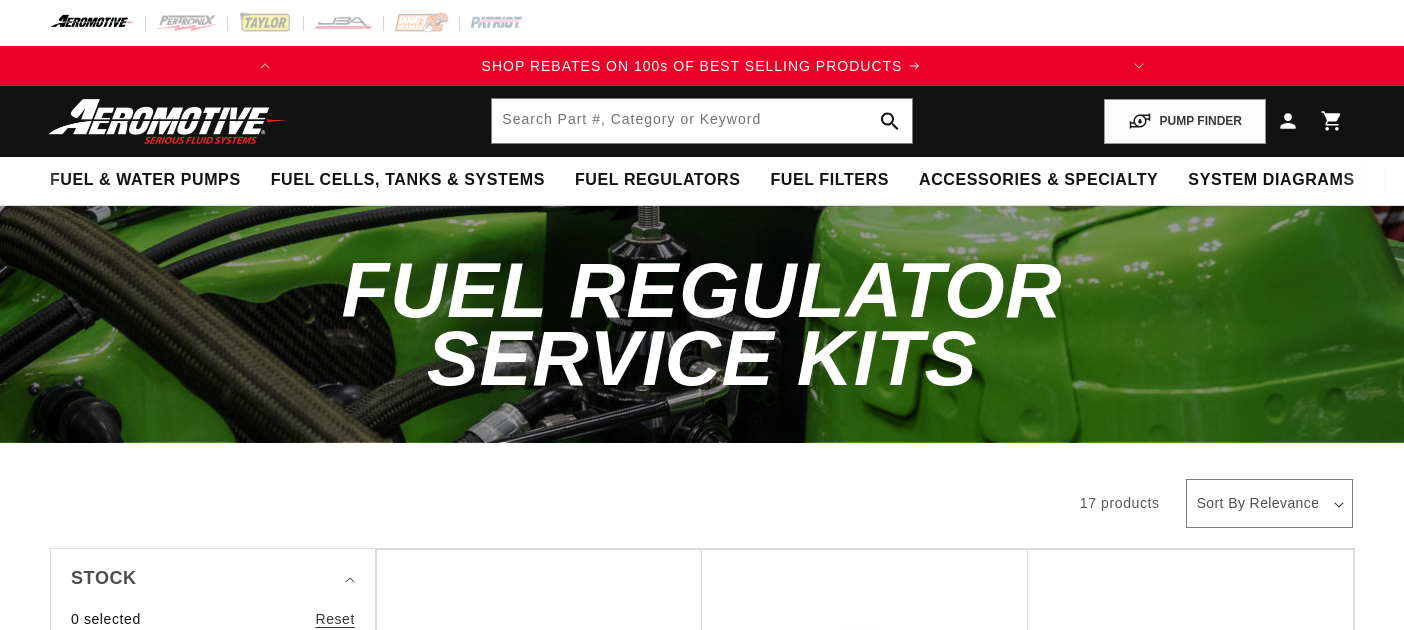 scroll, scrollTop: 0, scrollLeft: 0, axis: both 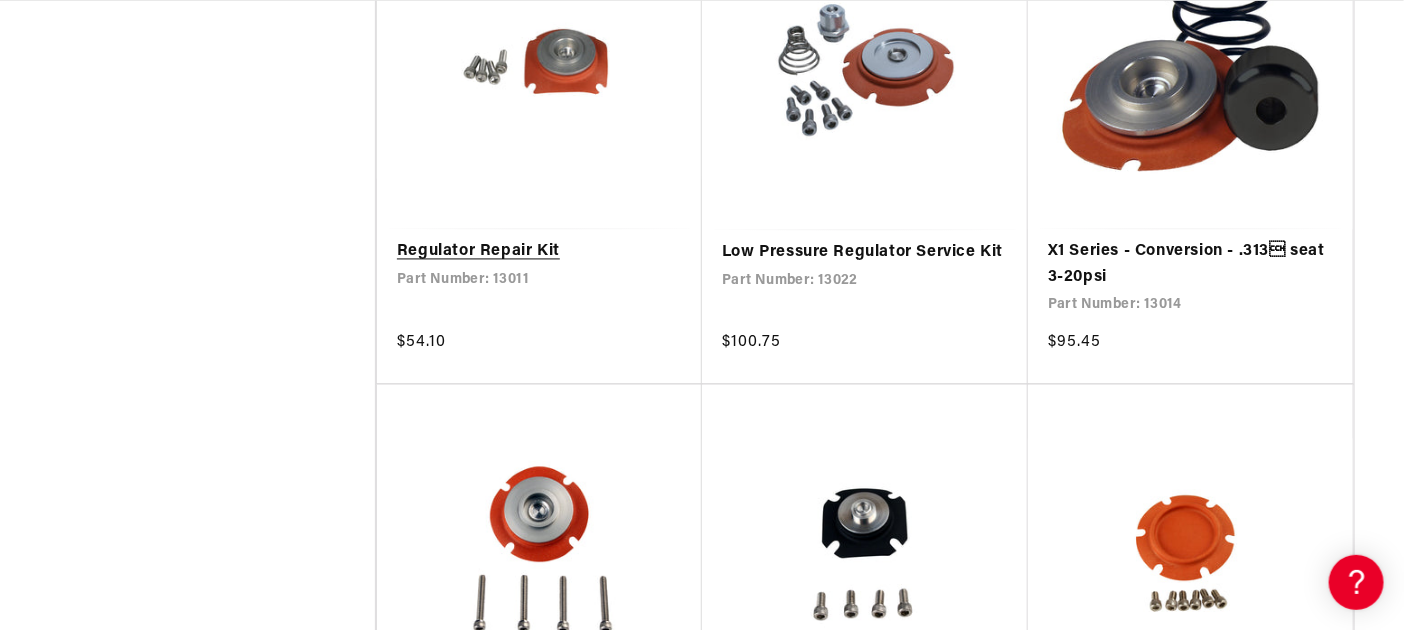 click on "Regulator Repair Kit" at bounding box center (539, 252) 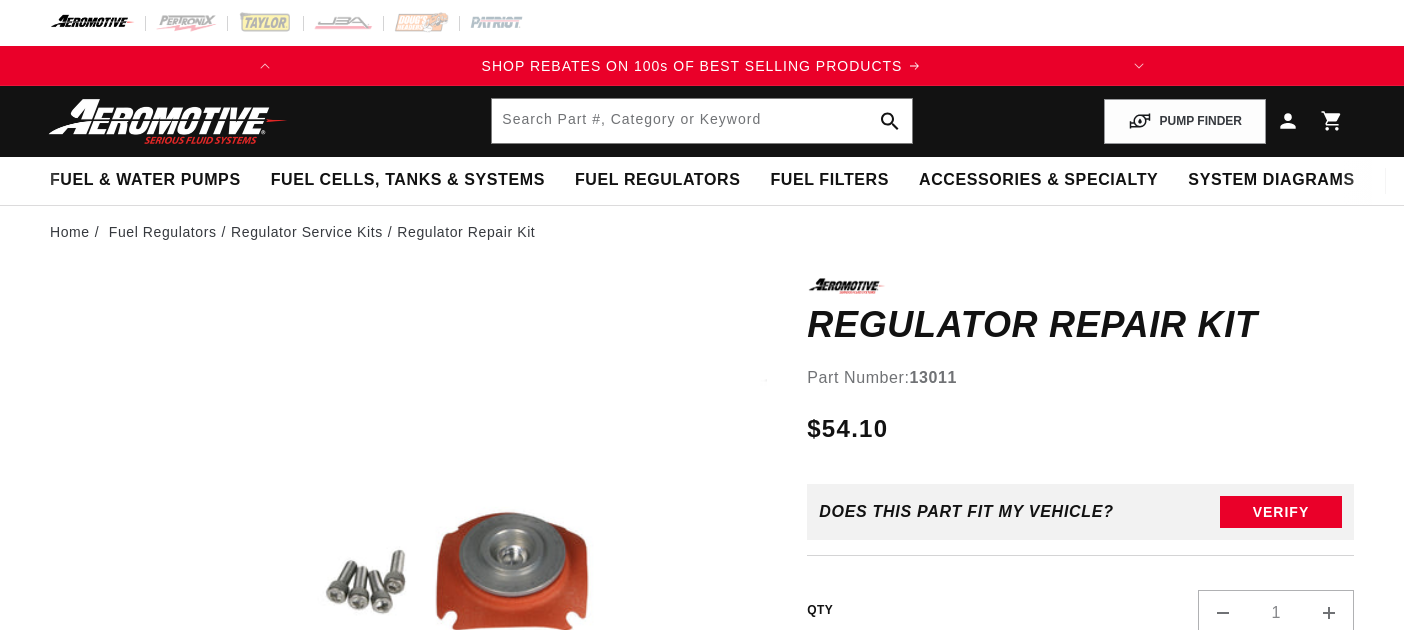 scroll, scrollTop: 0, scrollLeft: 0, axis: both 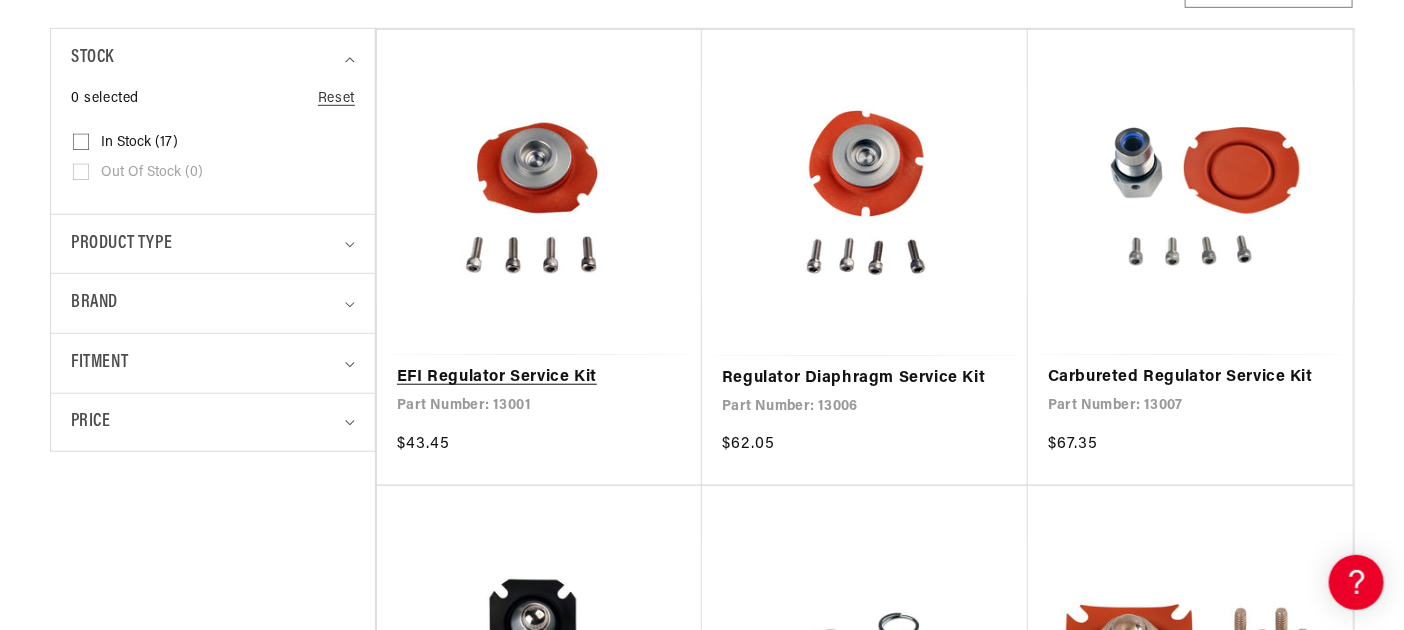 click on "EFI Regulator Service Kit" at bounding box center [539, 378] 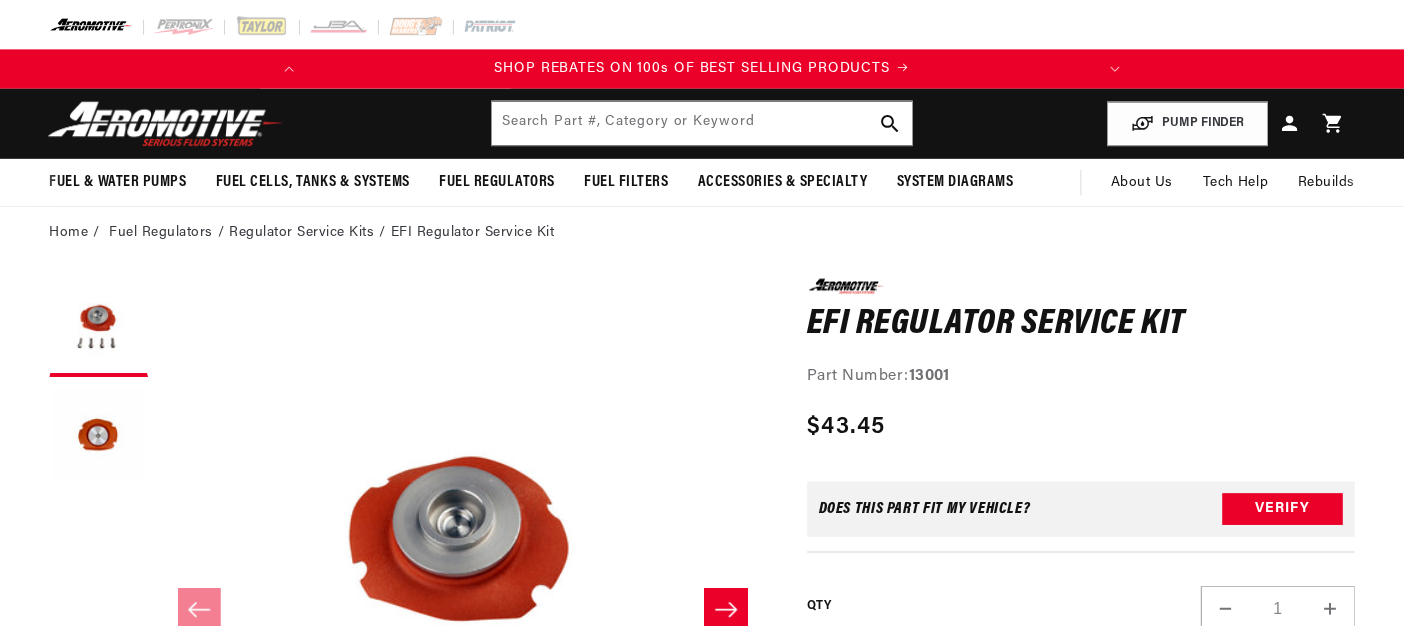 scroll, scrollTop: 0, scrollLeft: 0, axis: both 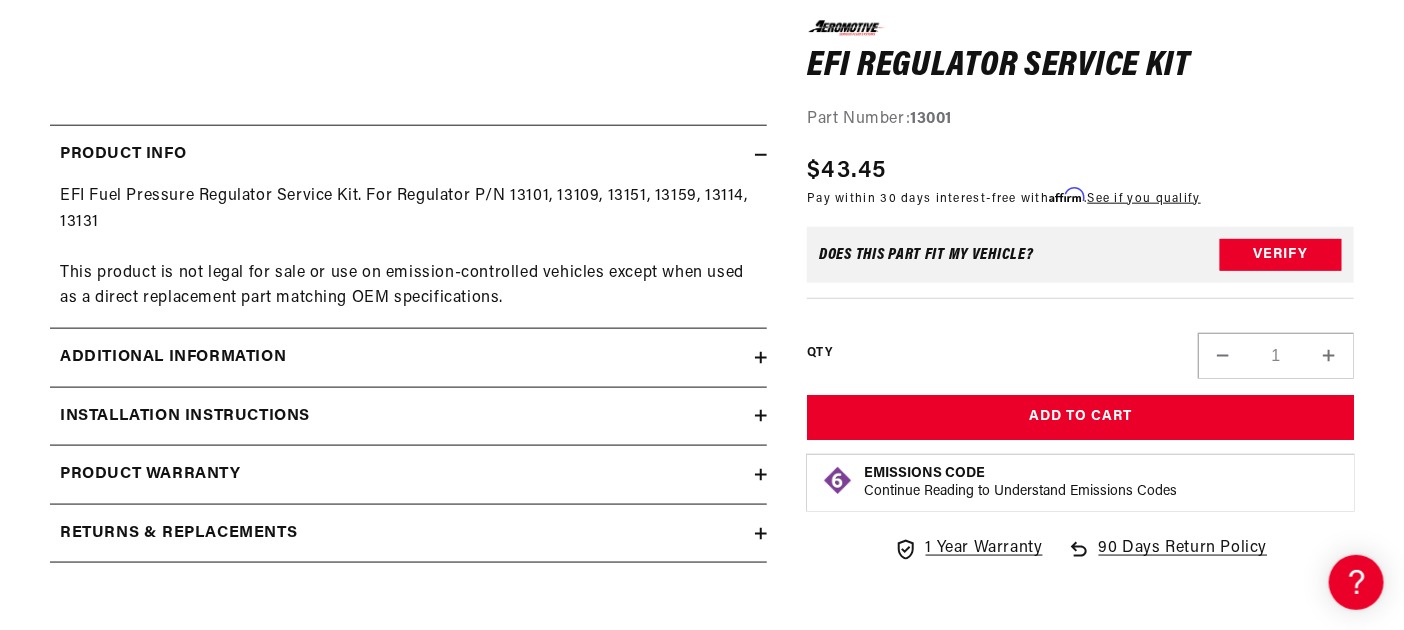 click on "0.0 star rating      Write a review
EFI Regulator Service Kit
EFI Regulator Service Kit
0.0 star rating      Write a review
Part Number:  13001
Regular price
$43.45
Sale price
$43.45
Regular price
Unit price
/
per
Pay within 30 days interest-free with  Affirm .  See if you qualify
Part Number:  13001" at bounding box center [1060, 3] 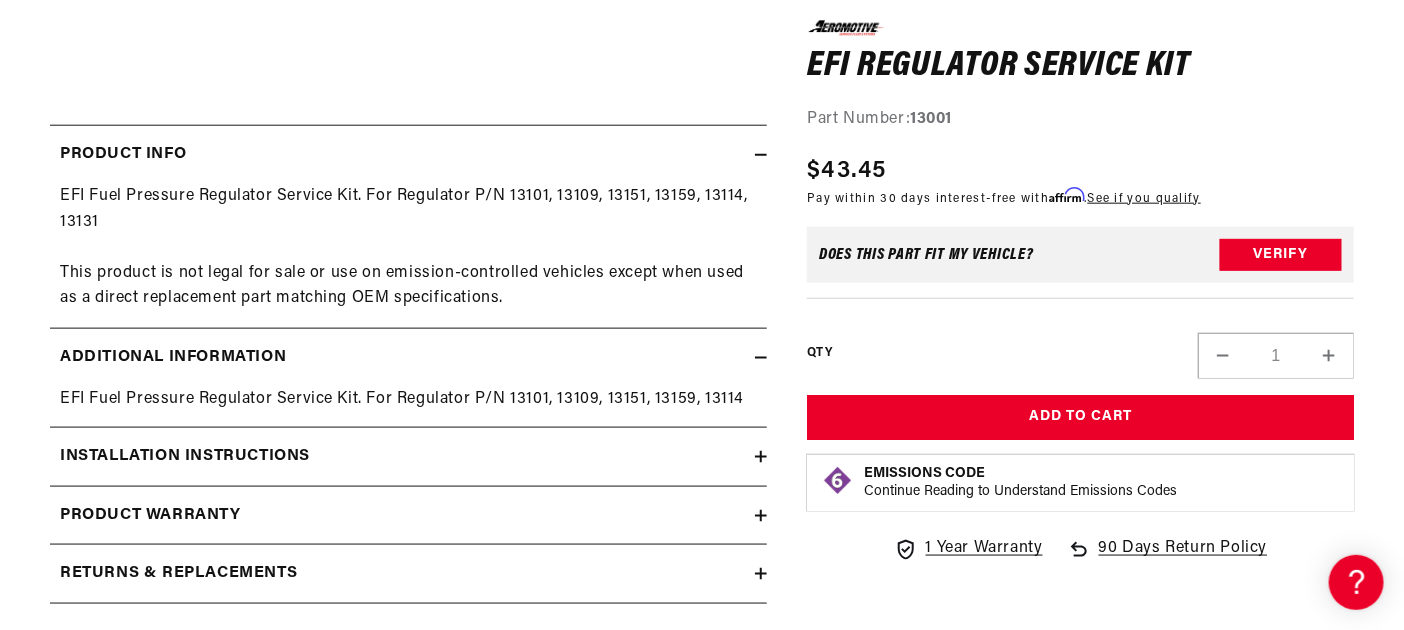 scroll, scrollTop: 0, scrollLeft: 0, axis: both 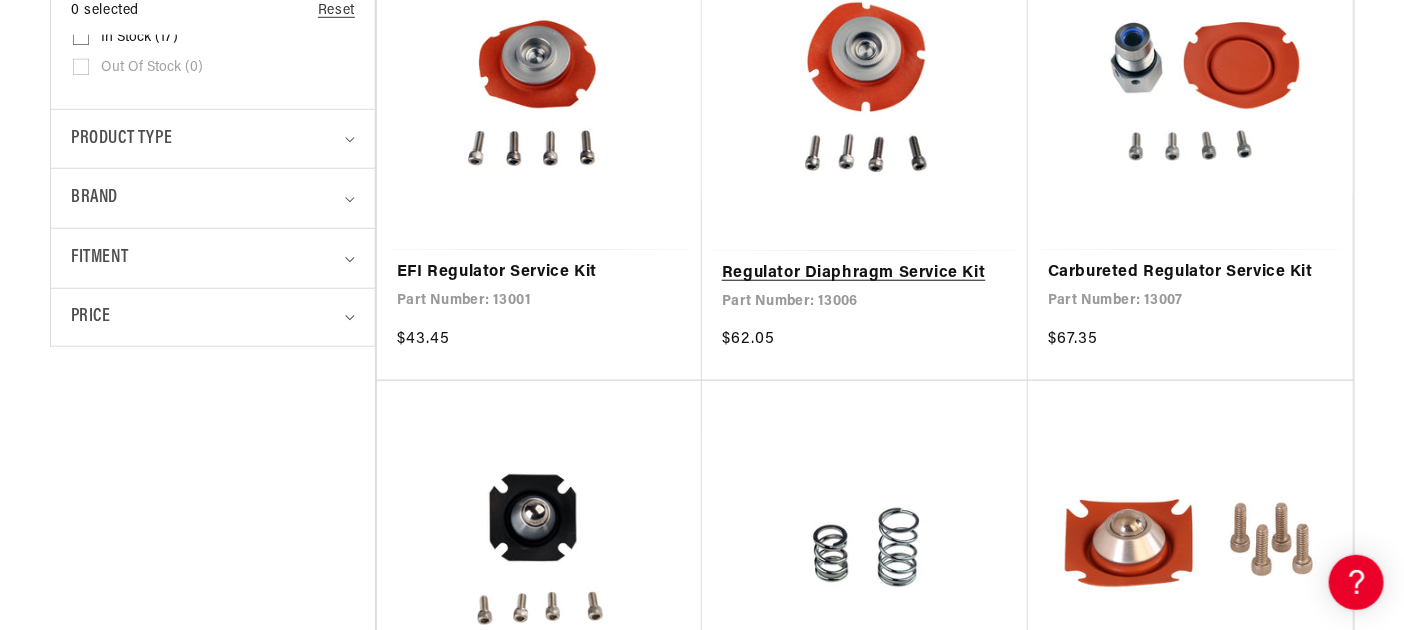 click on "Regulator Diaphragm Service Kit" at bounding box center [865, 274] 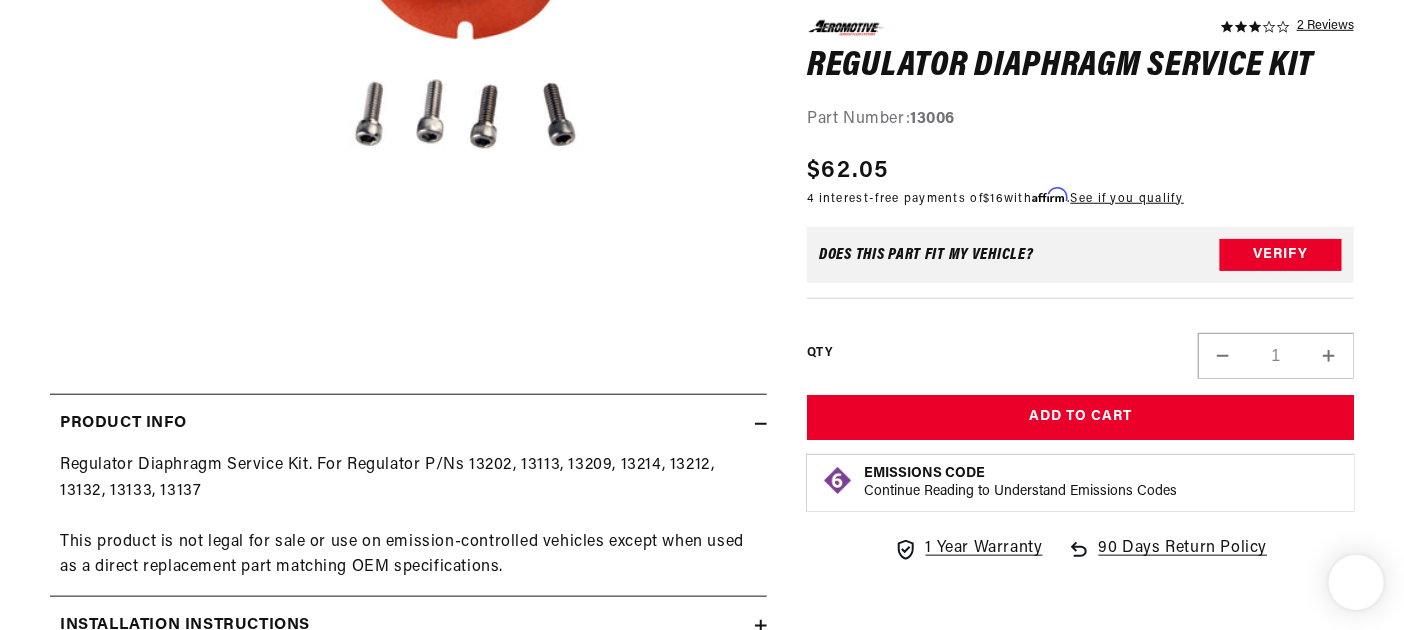 scroll, scrollTop: 587, scrollLeft: 14, axis: both 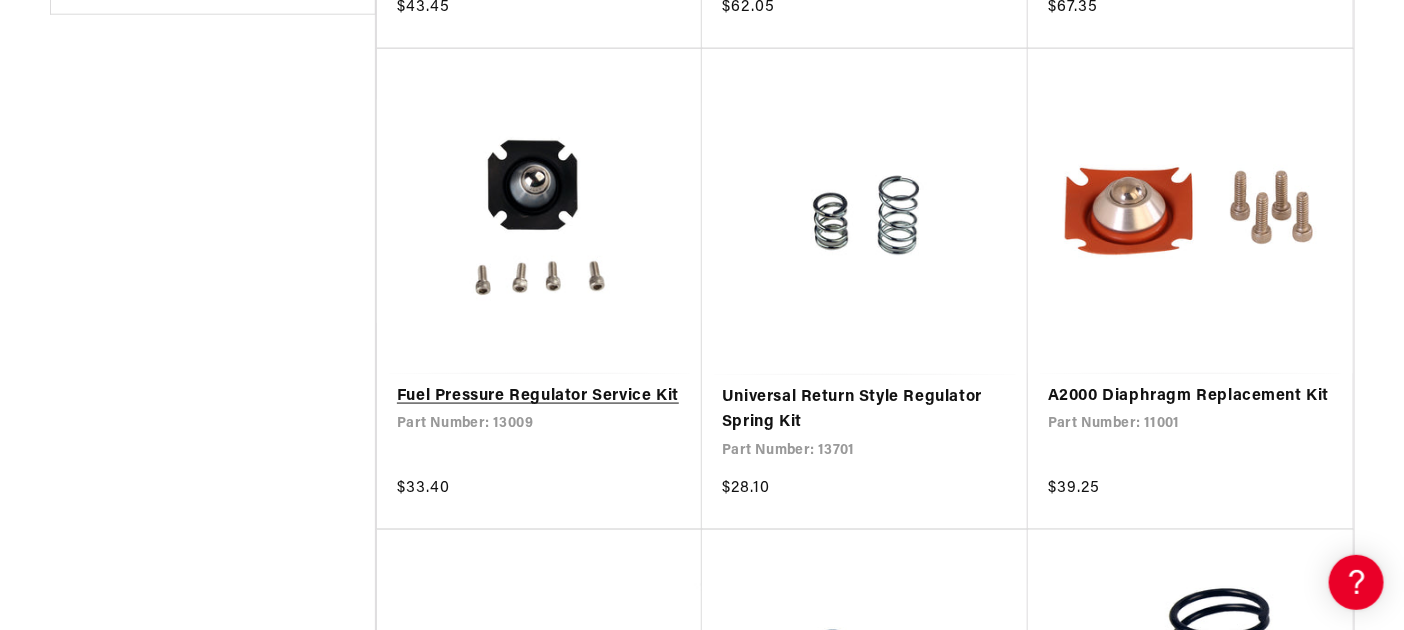 click on "Fuel Pressure Regulator Service Kit" at bounding box center [539, 397] 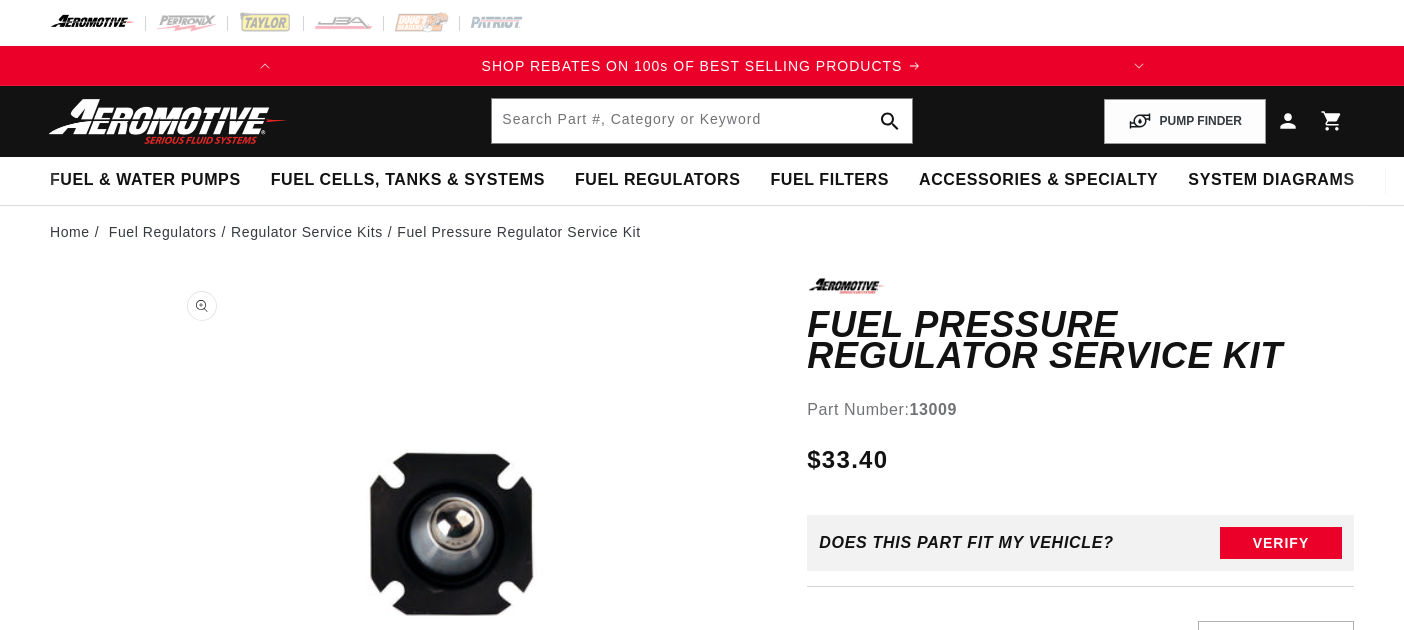 scroll, scrollTop: 0, scrollLeft: 0, axis: both 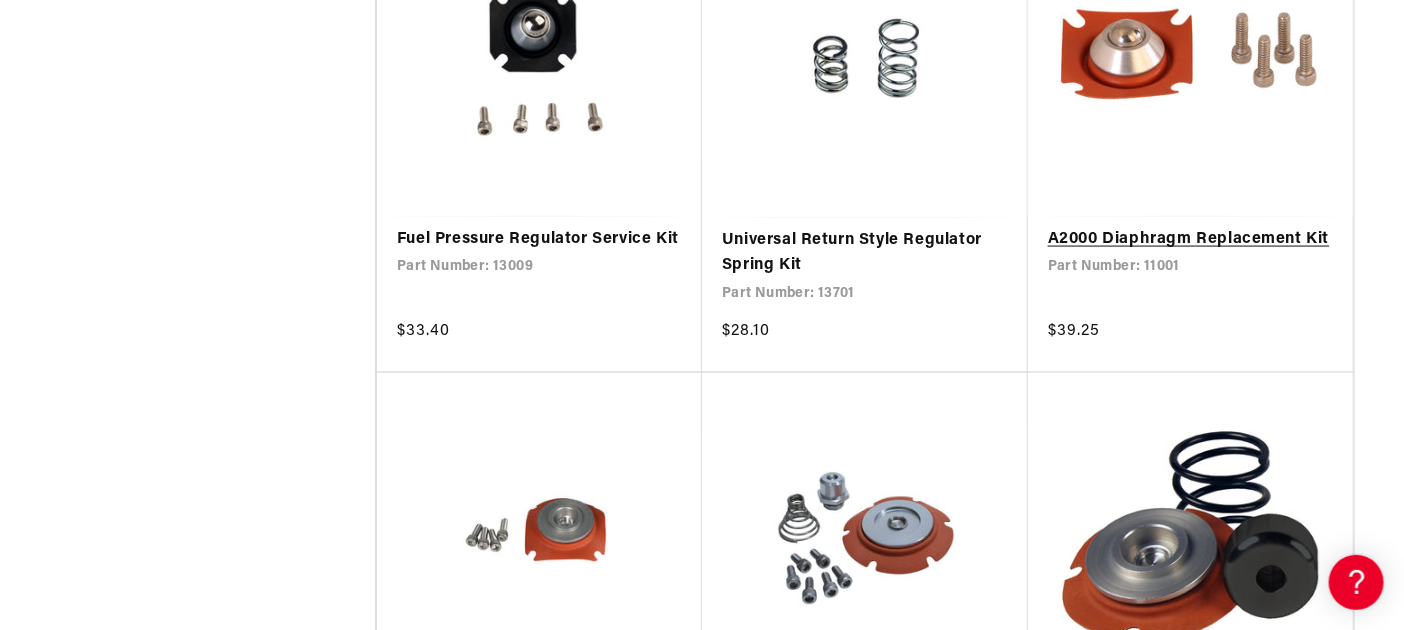 click on "A2000 Diaphragm Replacement Kit" at bounding box center [1190, 240] 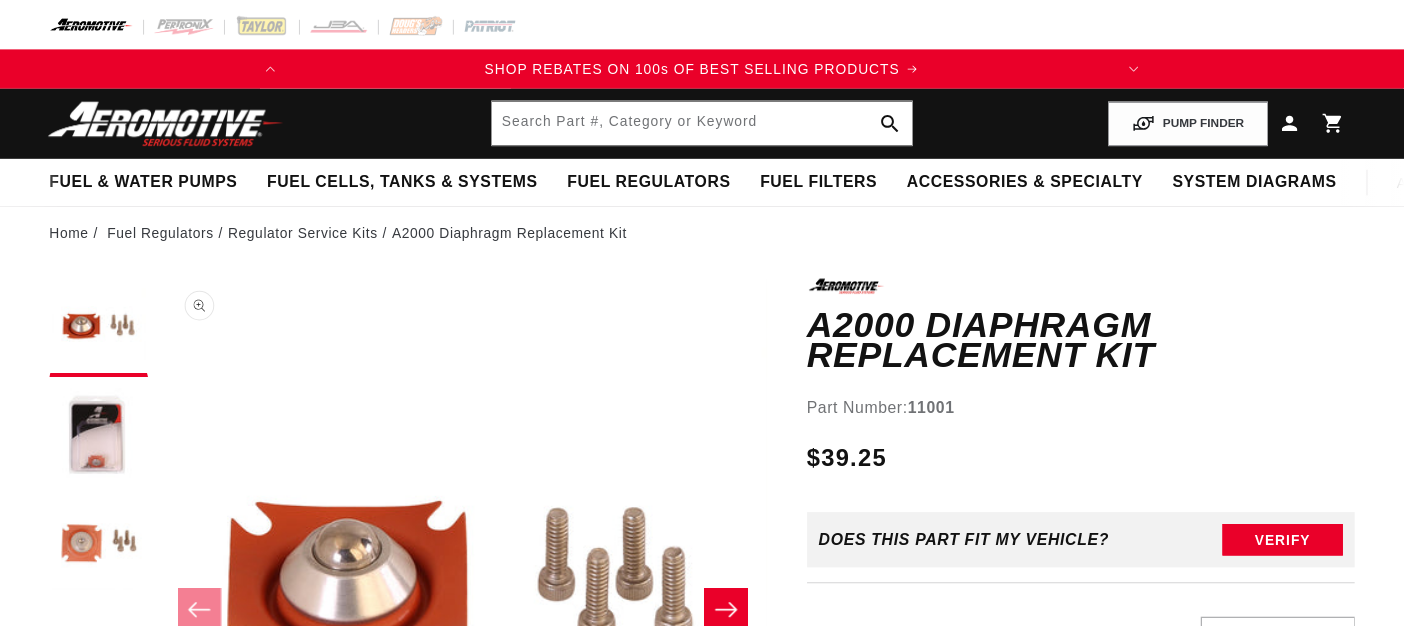 scroll, scrollTop: 0, scrollLeft: 0, axis: both 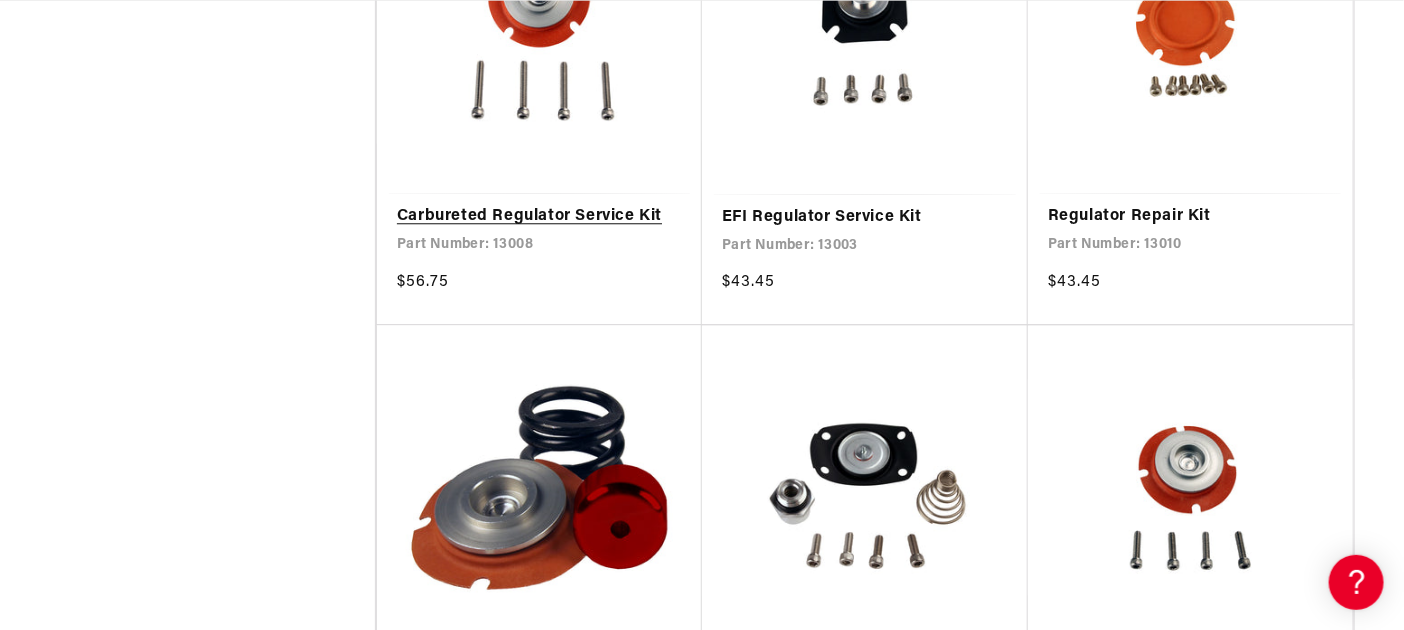 click on "Carbureted Regulator Service Kit" at bounding box center (539, 217) 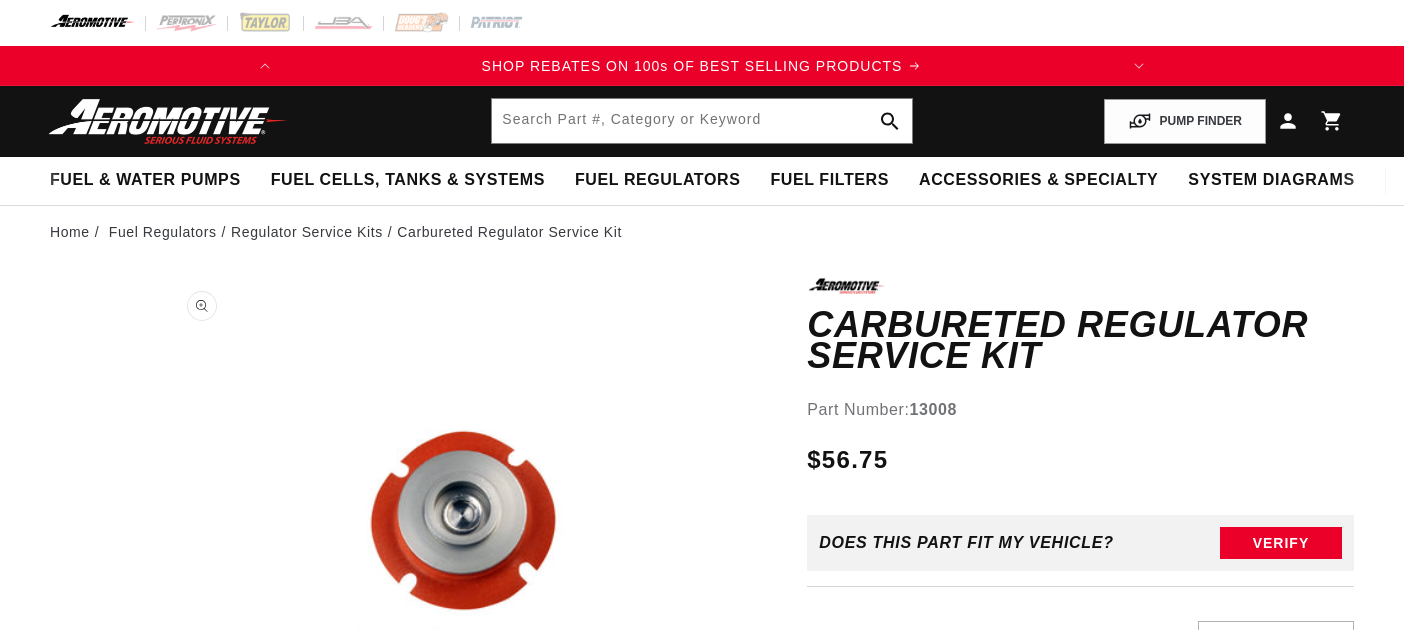 scroll, scrollTop: 0, scrollLeft: 0, axis: both 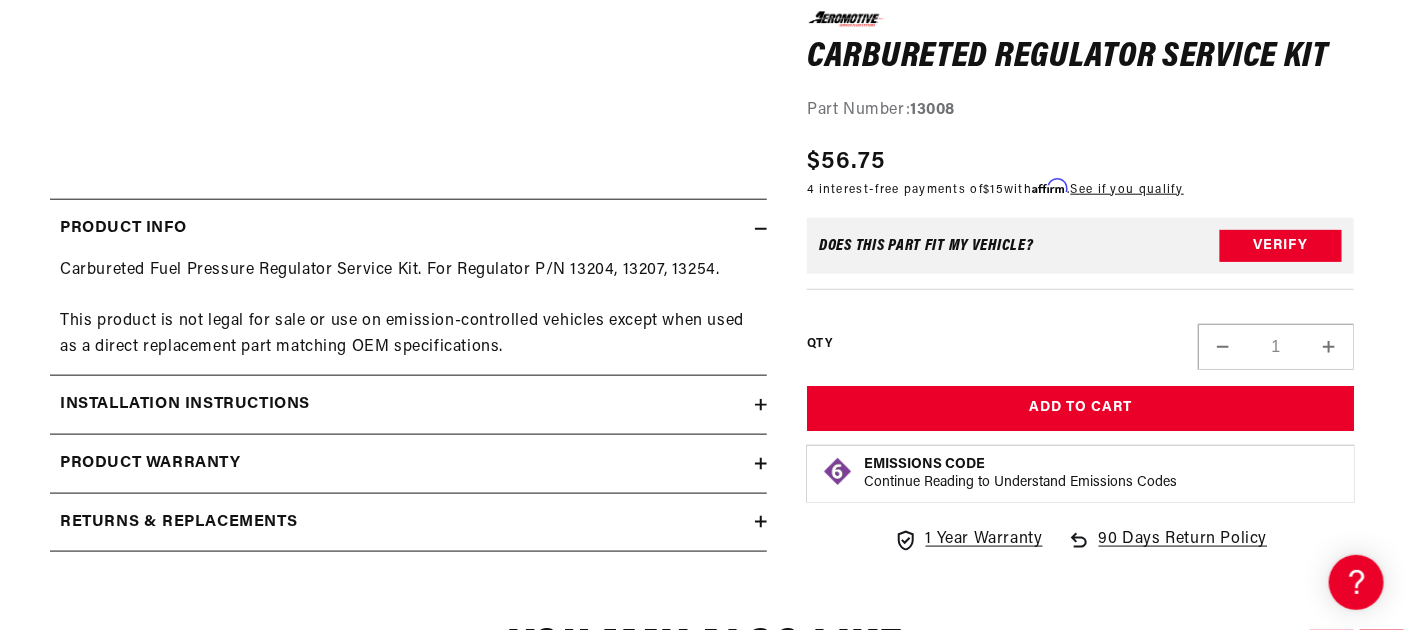 click on "Carbureted Fuel Pressure Regulator Service Kit. For Regulator P/N 13204, 13207, 13254. This product is not legal for sale or use on emission-controlled vehicles except when used as a direct replacement part matching OEM specifications." at bounding box center [408, 309] 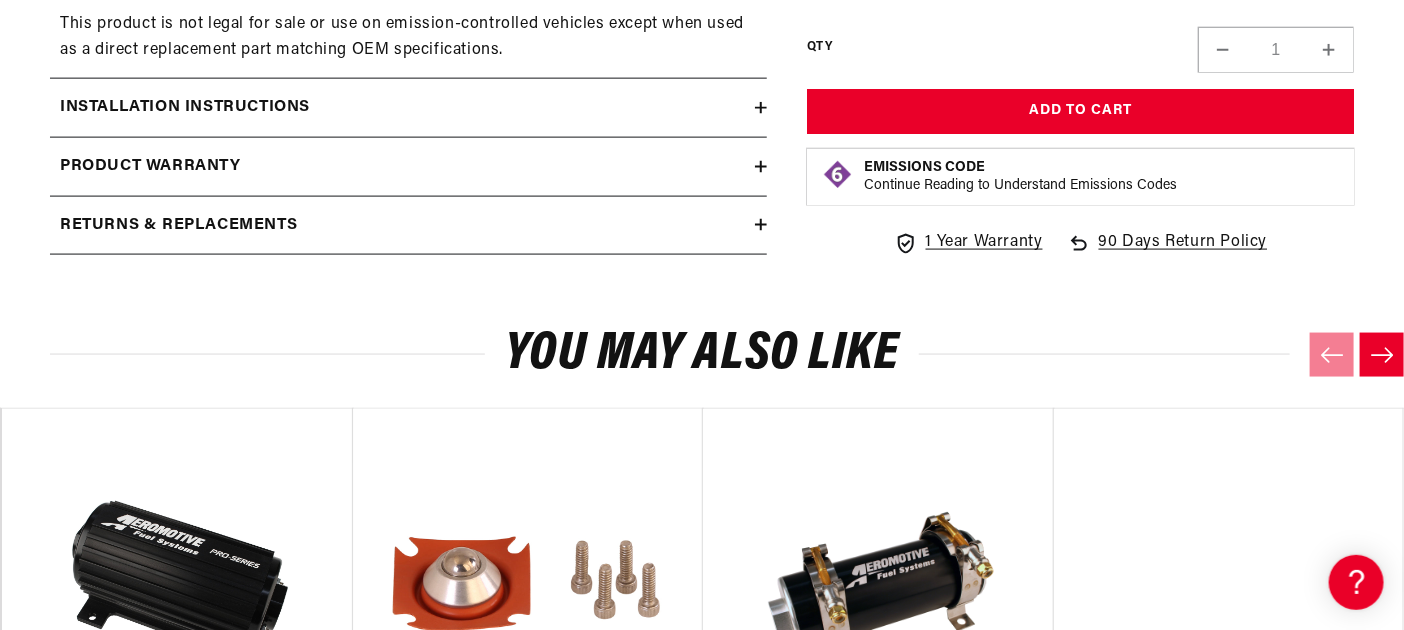 scroll, scrollTop: 1087, scrollLeft: 0, axis: vertical 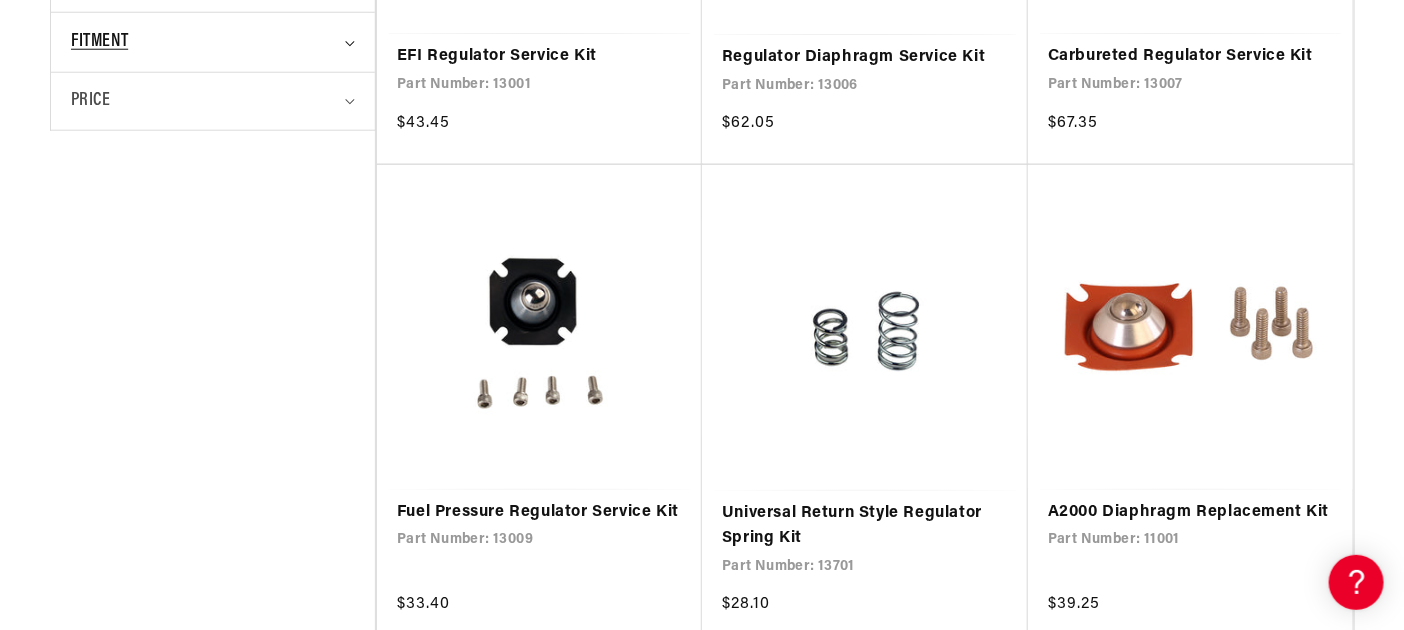 click on "Fitment" at bounding box center (213, 42) 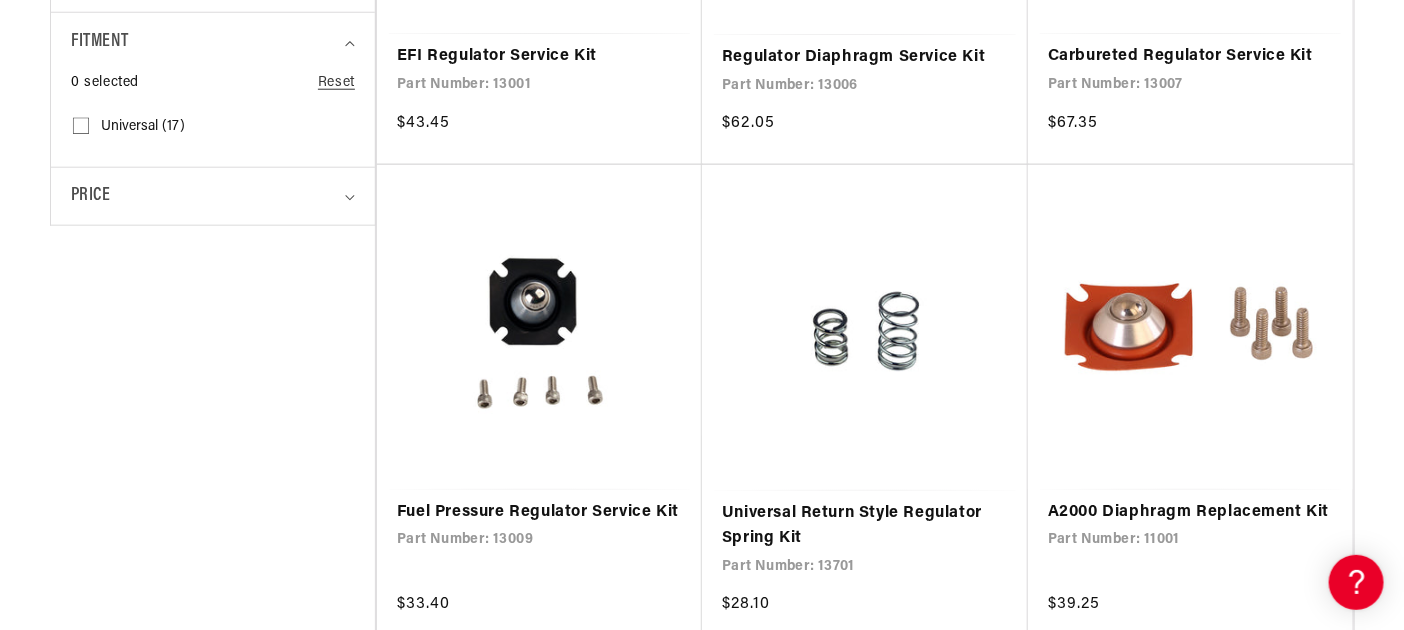 scroll, scrollTop: 0, scrollLeft: 0, axis: both 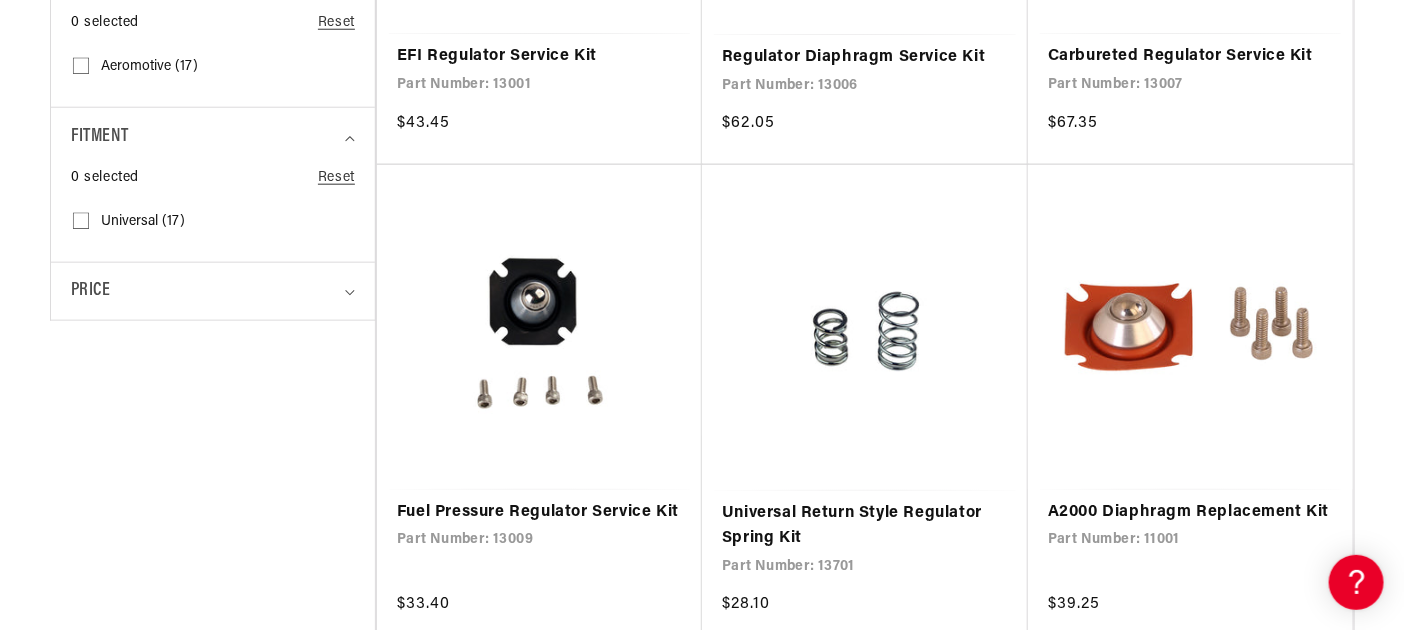 click 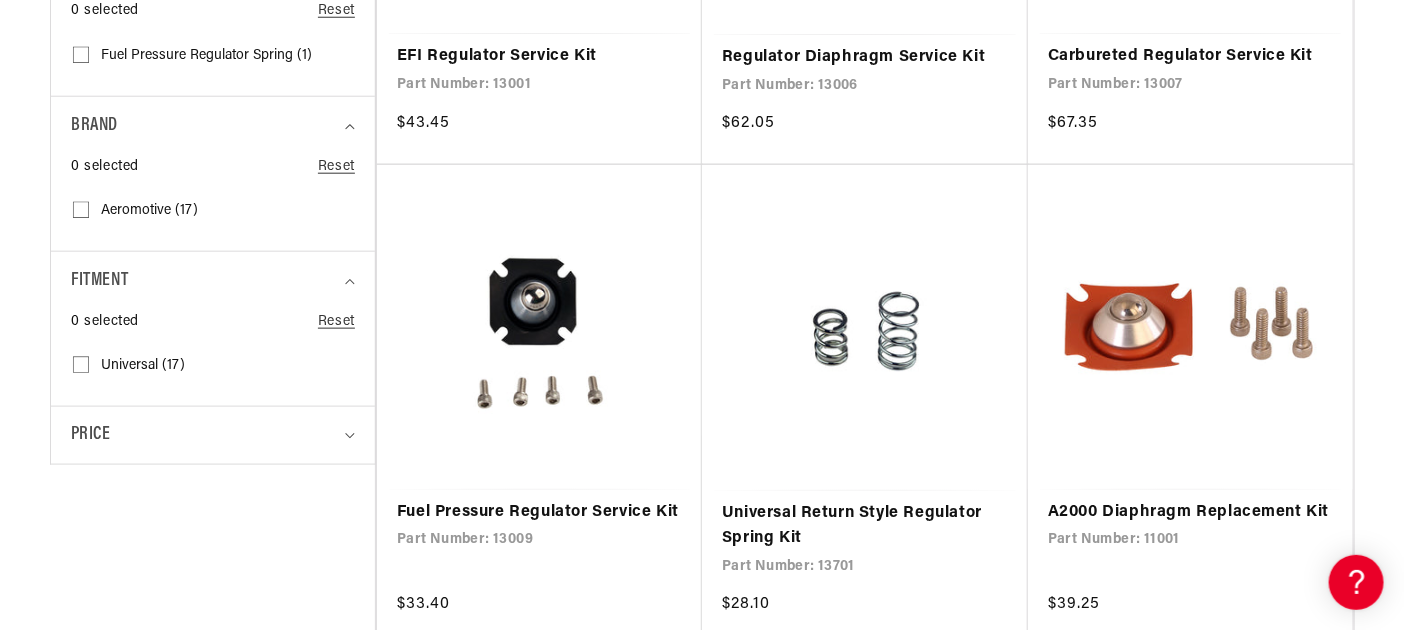 scroll, scrollTop: 0, scrollLeft: 988, axis: horizontal 